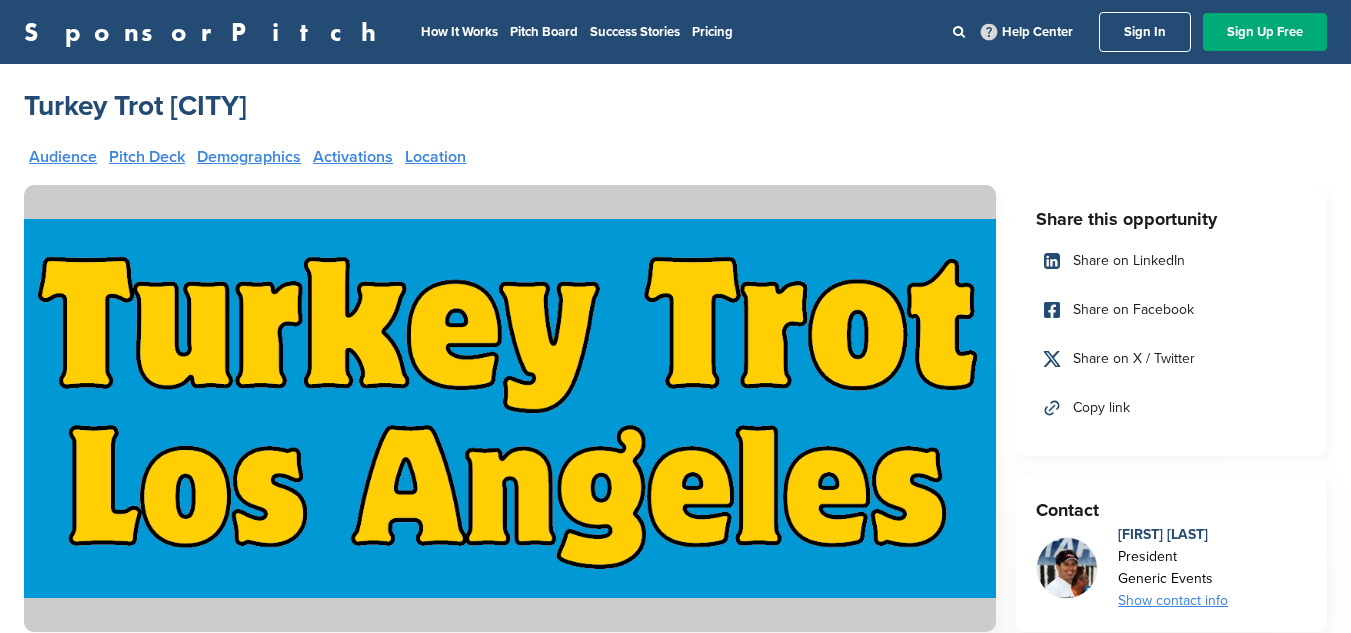 scroll, scrollTop: 0, scrollLeft: 0, axis: both 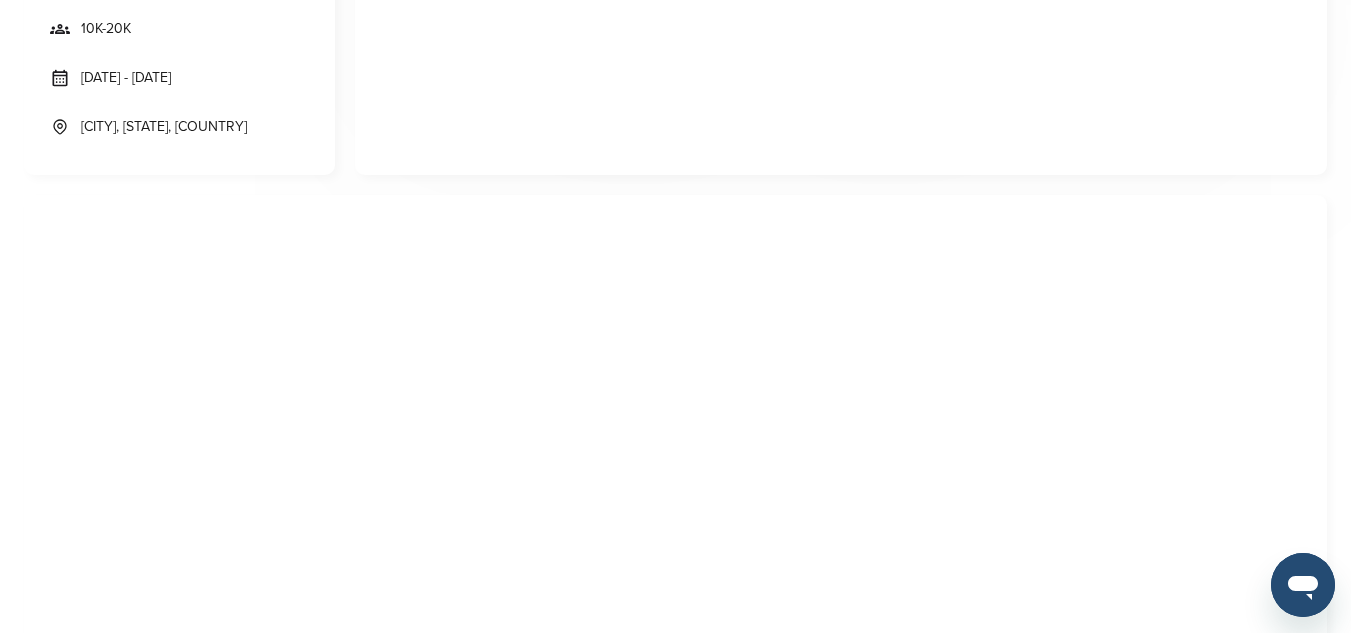 drag, startPoint x: 87, startPoint y: 81, endPoint x: 211, endPoint y: 90, distance: 124.32619 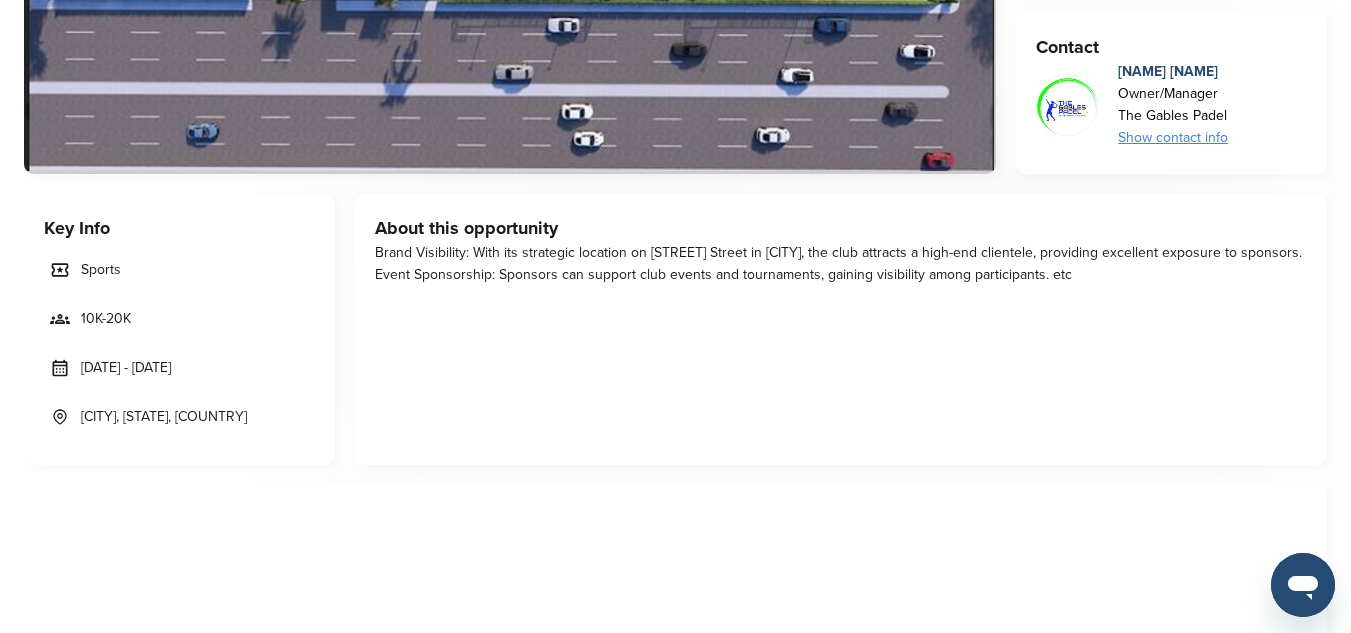 scroll, scrollTop: 430, scrollLeft: 0, axis: vertical 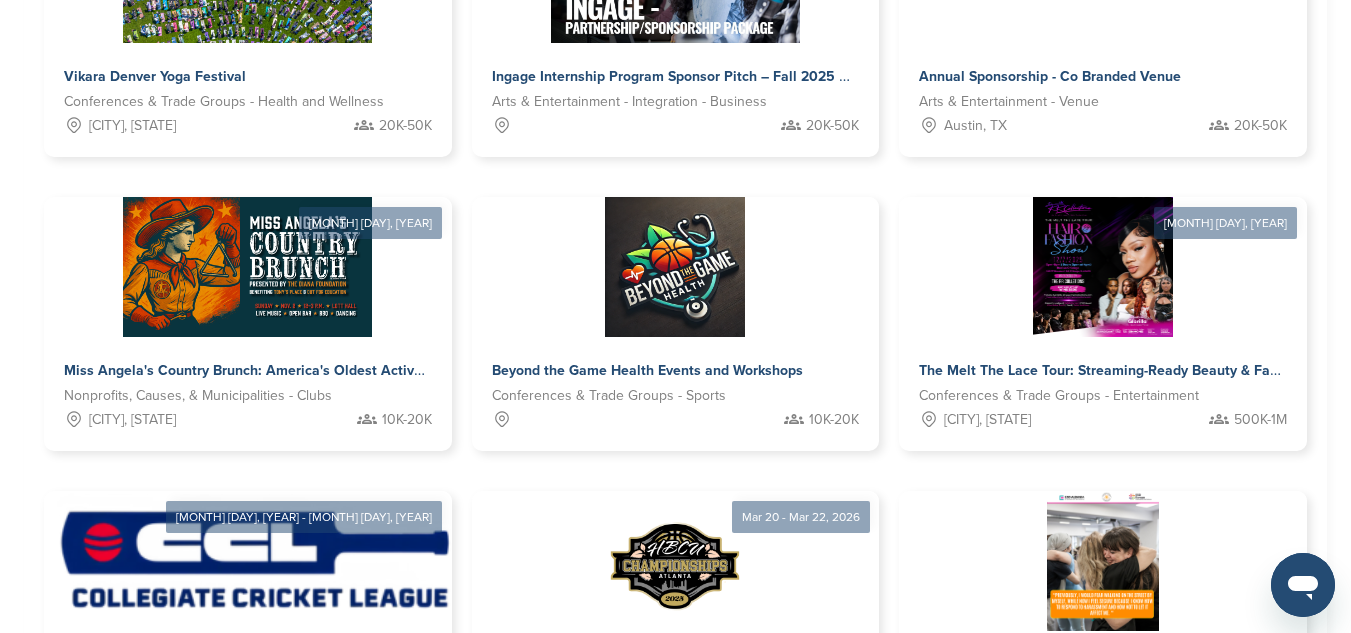 click on "3" at bounding box center [668, 807] 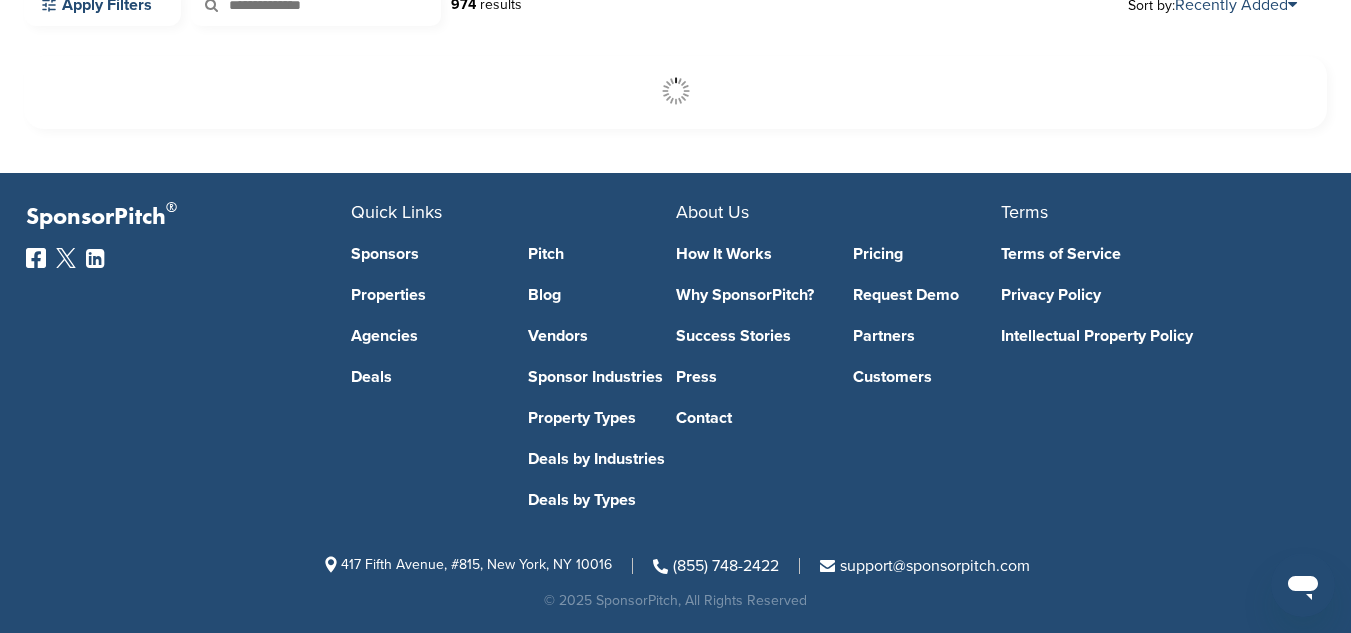 scroll, scrollTop: 608, scrollLeft: 0, axis: vertical 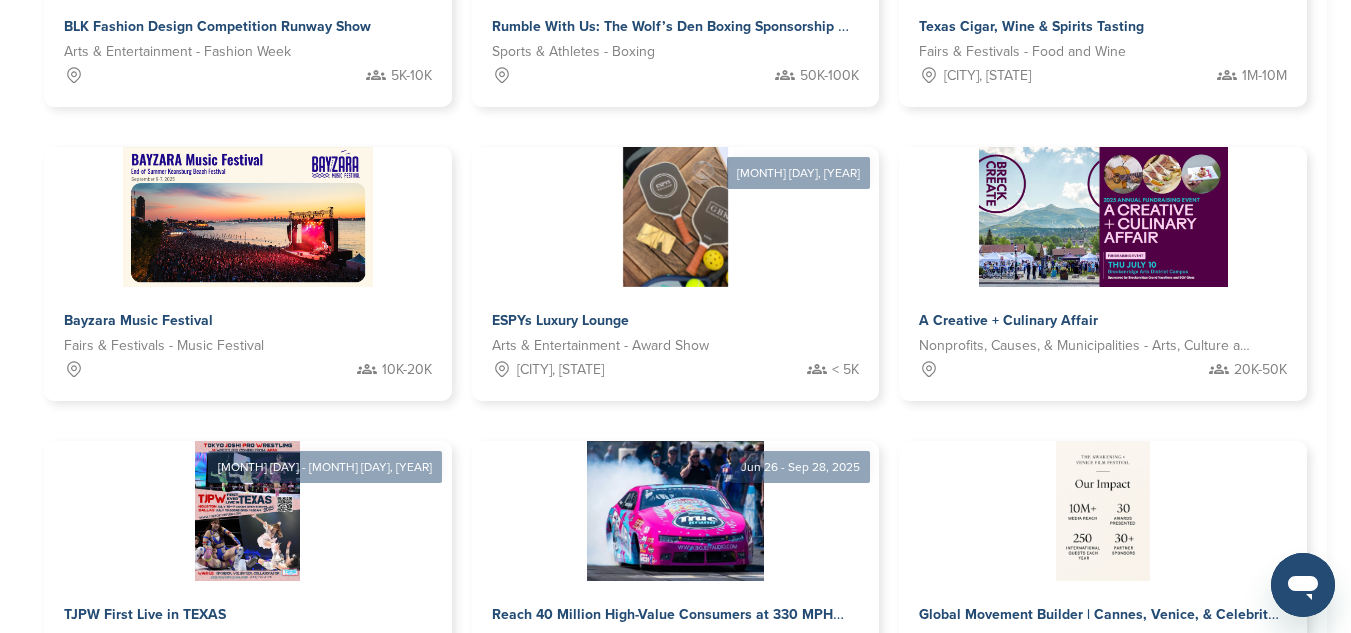 click on "4" at bounding box center [693, 757] 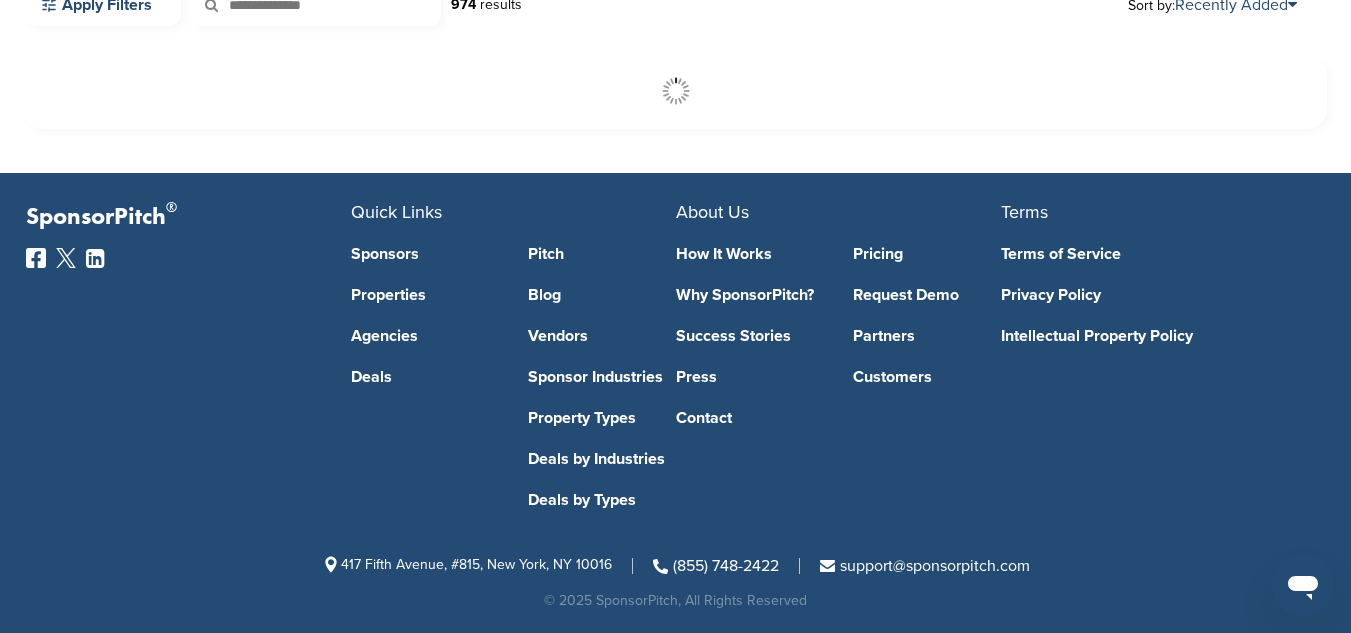 scroll, scrollTop: 608, scrollLeft: 0, axis: vertical 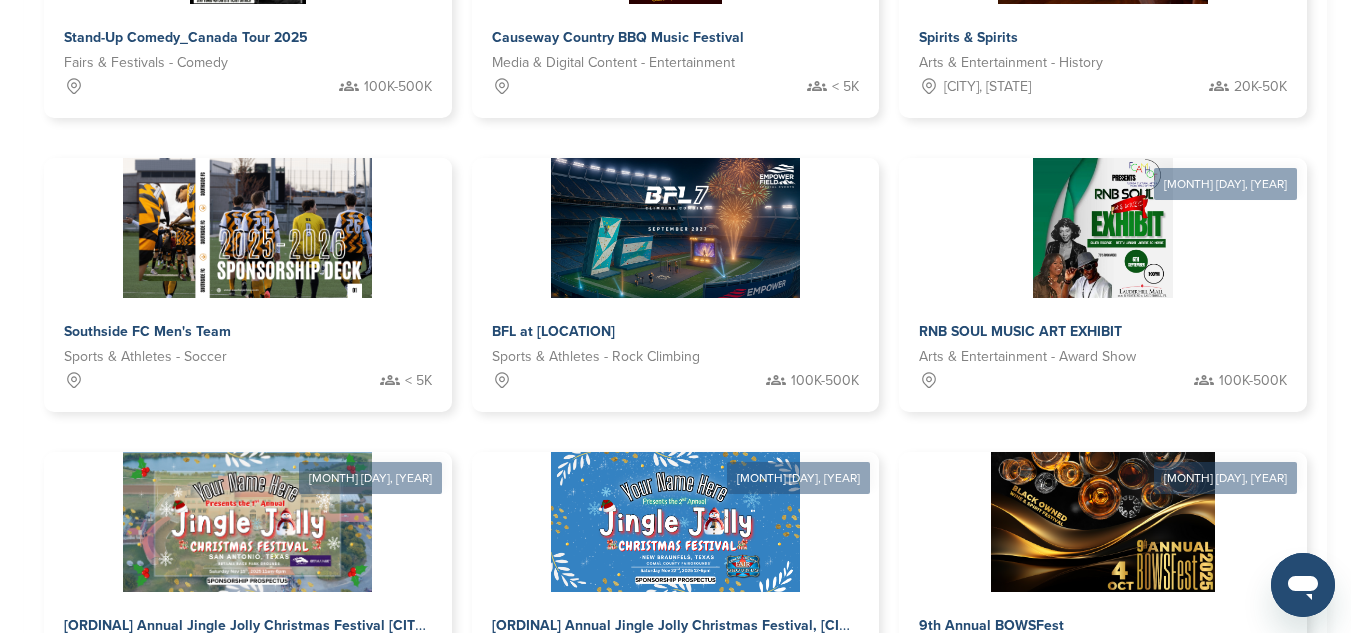 click on "5" at bounding box center (718, 768) 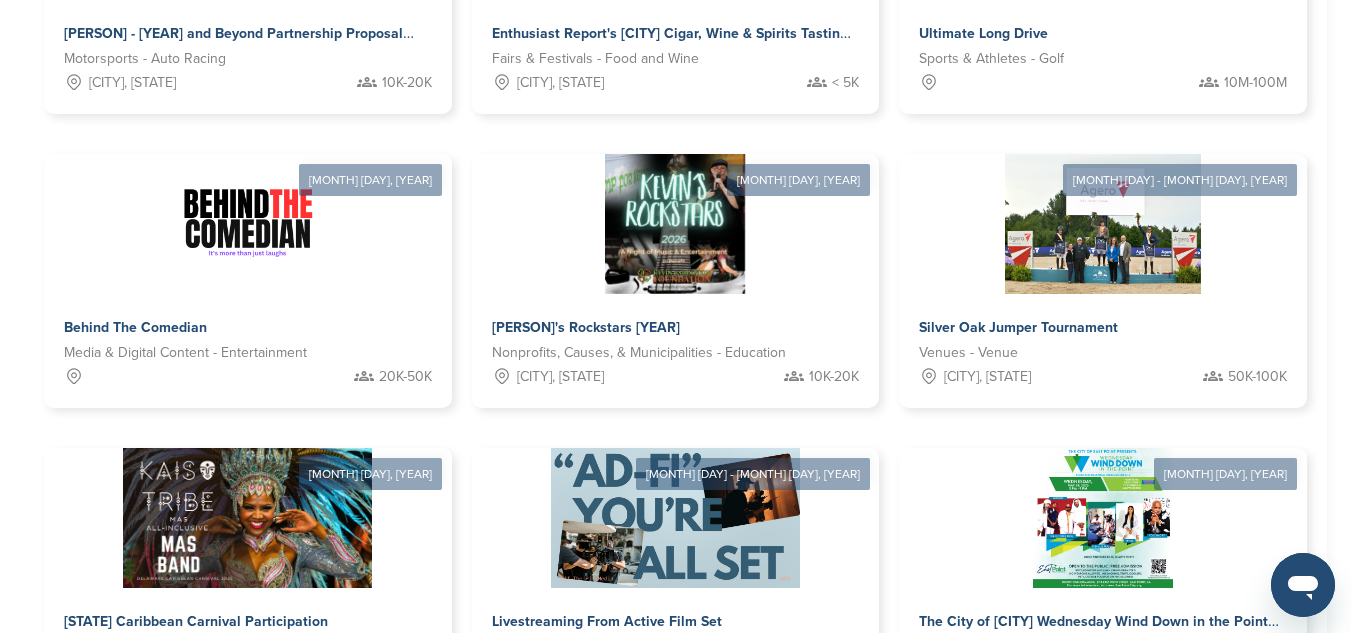 scroll, scrollTop: 1193, scrollLeft: 0, axis: vertical 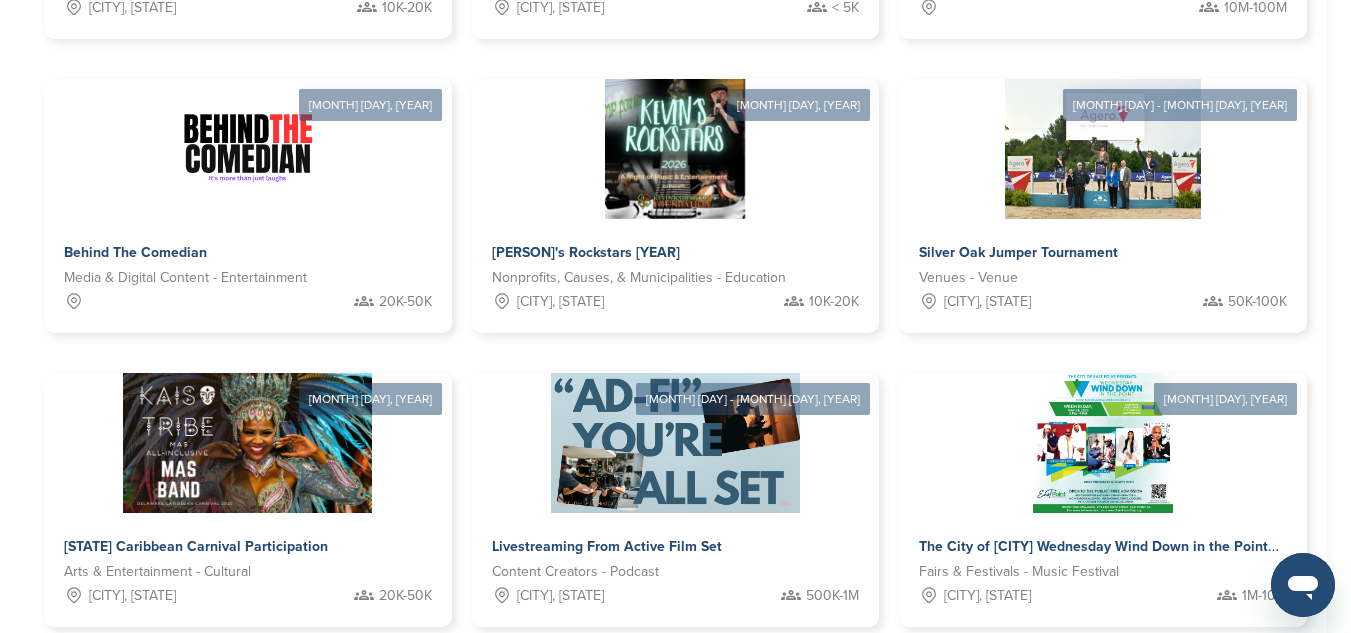 click on "6" at bounding box center (743, 689) 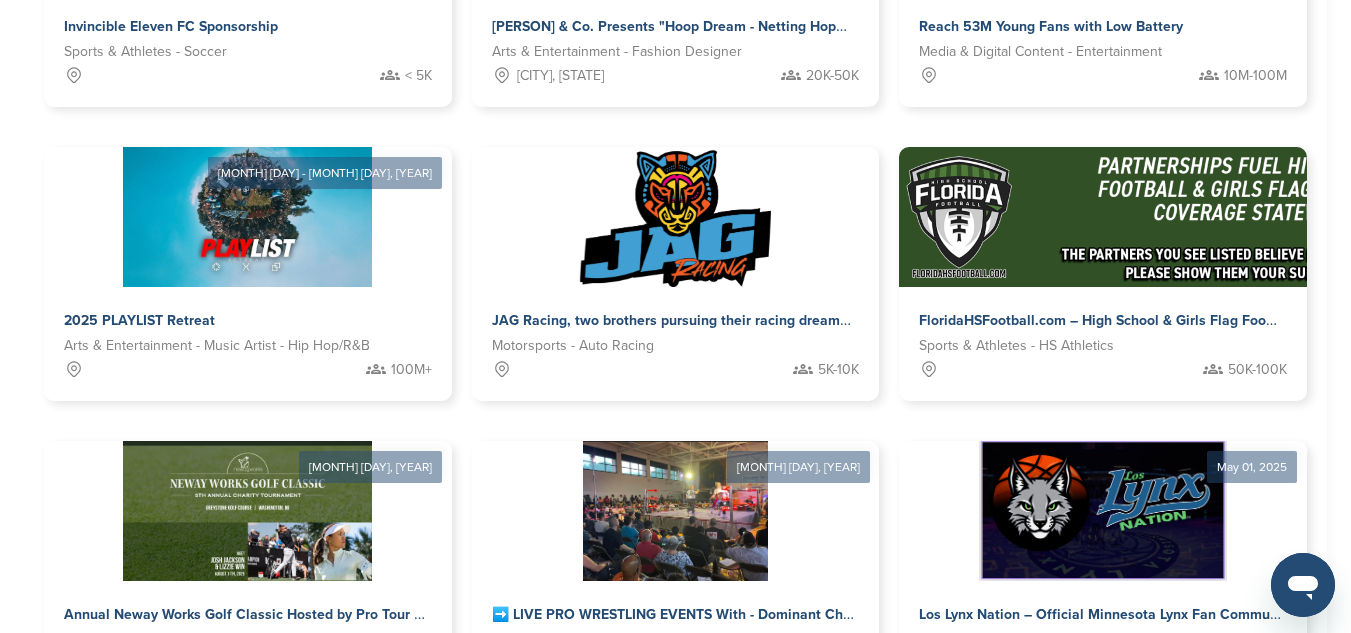 scroll, scrollTop: 1171, scrollLeft: 0, axis: vertical 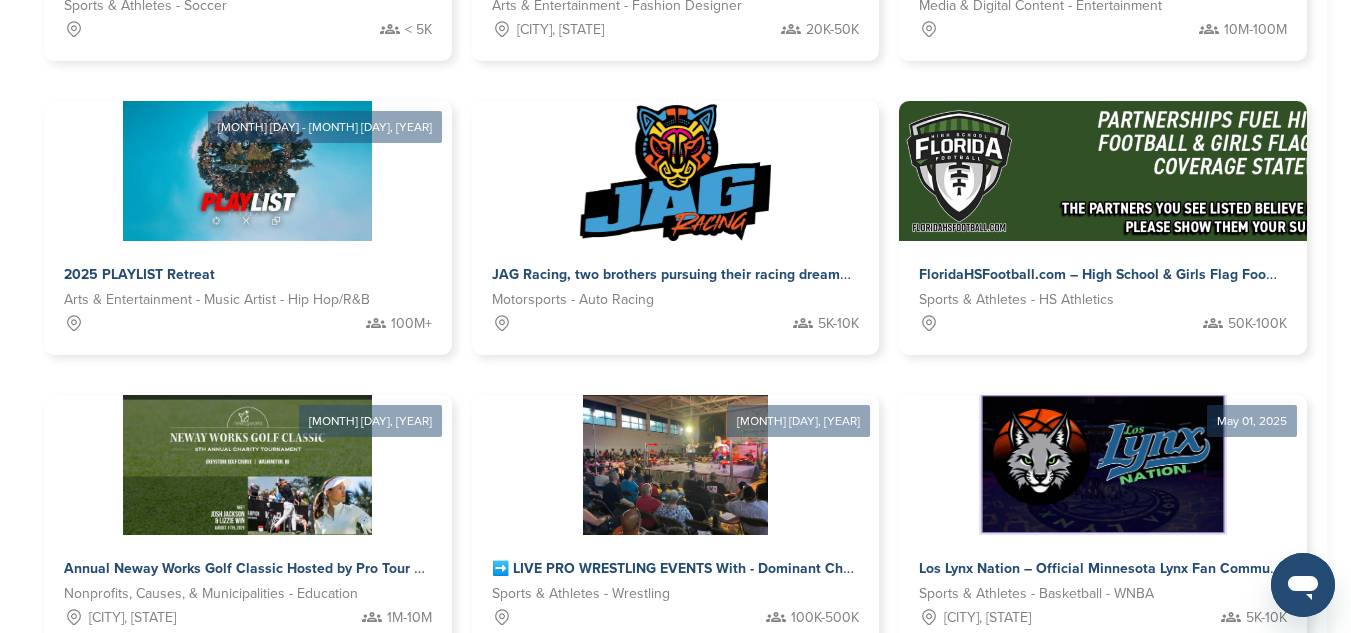 click on "7" at bounding box center (725, 711) 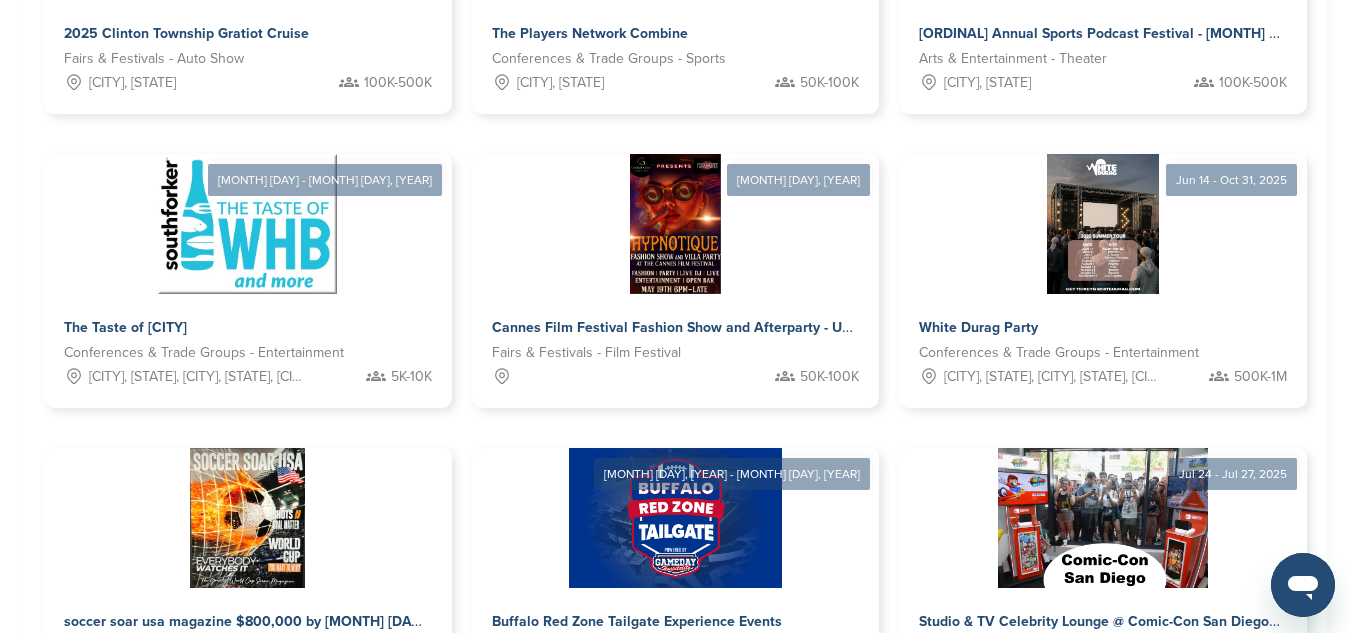 scroll, scrollTop: 1132, scrollLeft: 0, axis: vertical 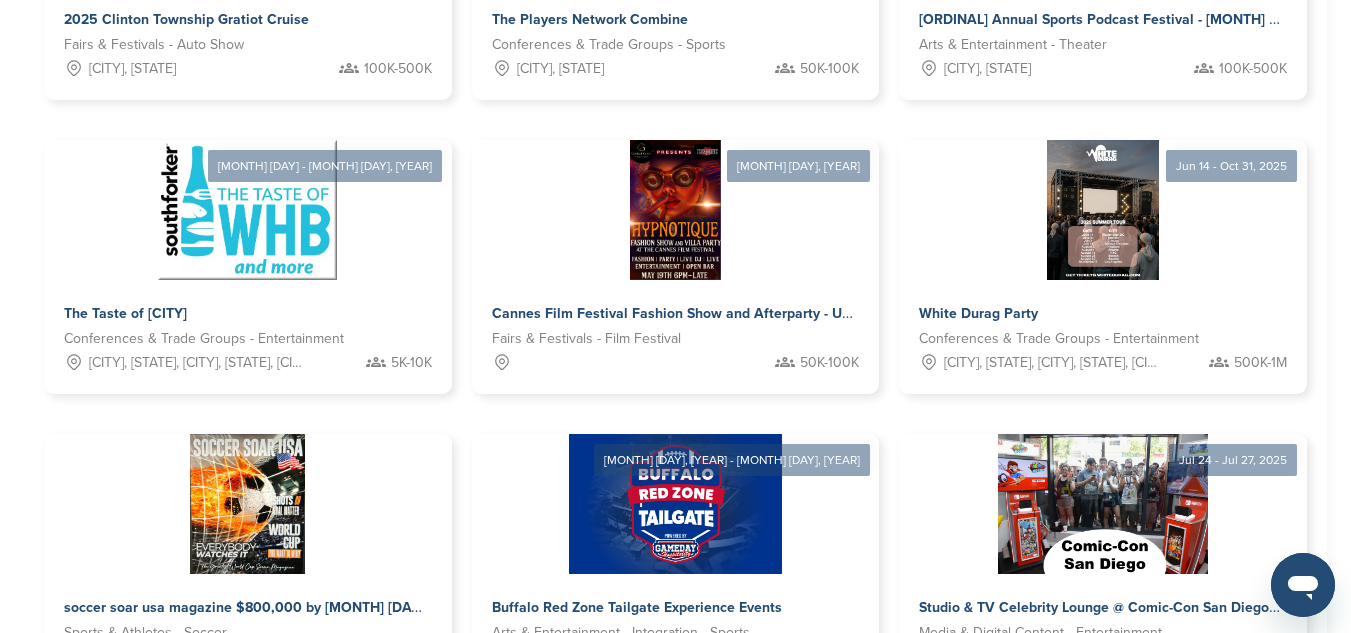 click on "8" at bounding box center [725, 750] 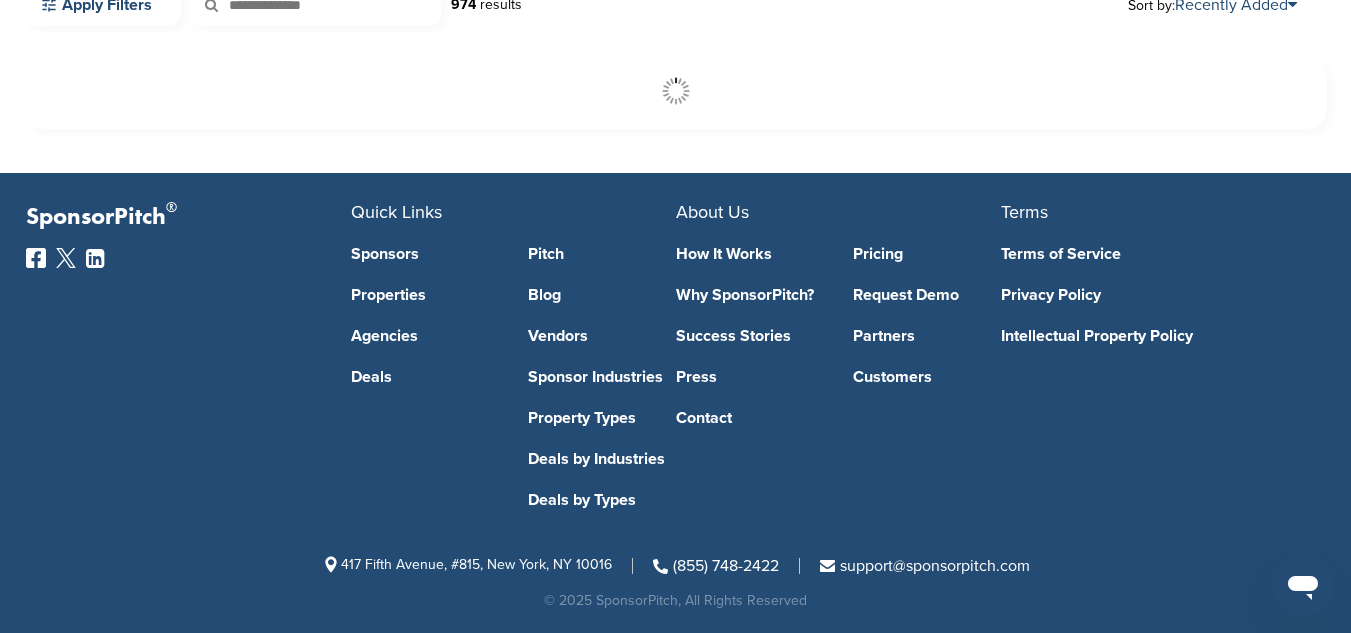 scroll, scrollTop: 608, scrollLeft: 0, axis: vertical 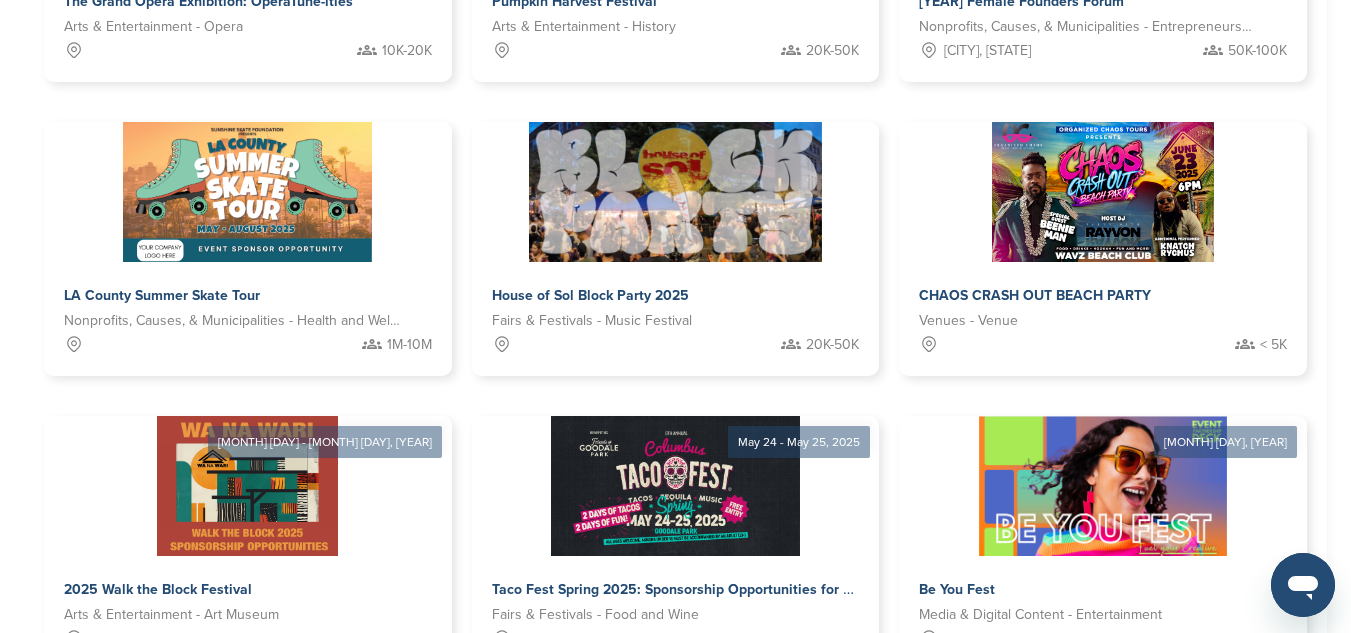 click on "9" at bounding box center [725, 732] 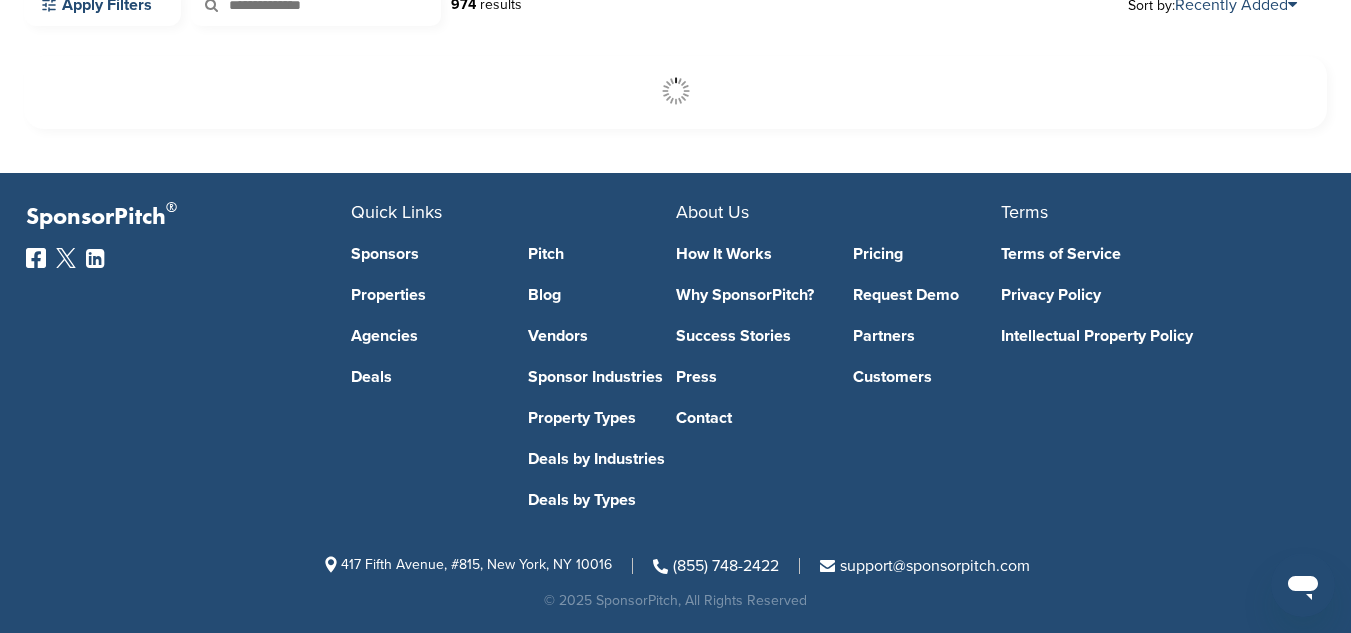 scroll, scrollTop: 608, scrollLeft: 0, axis: vertical 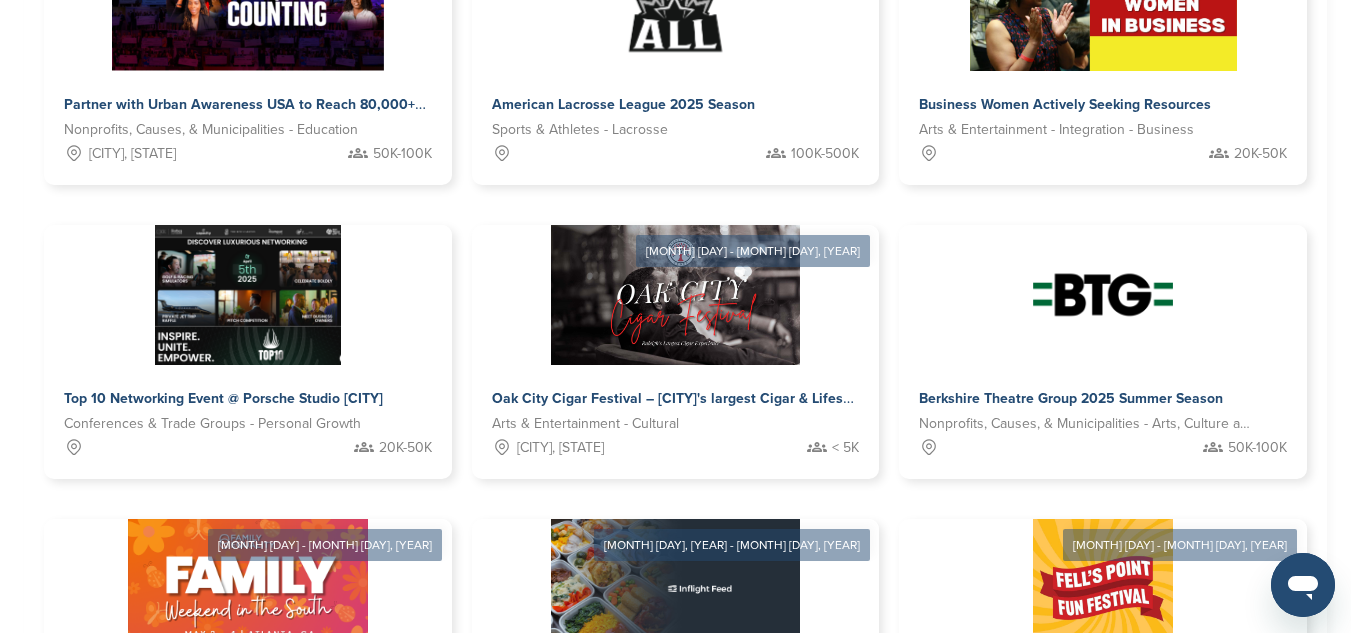 click on "10" at bounding box center (725, 835) 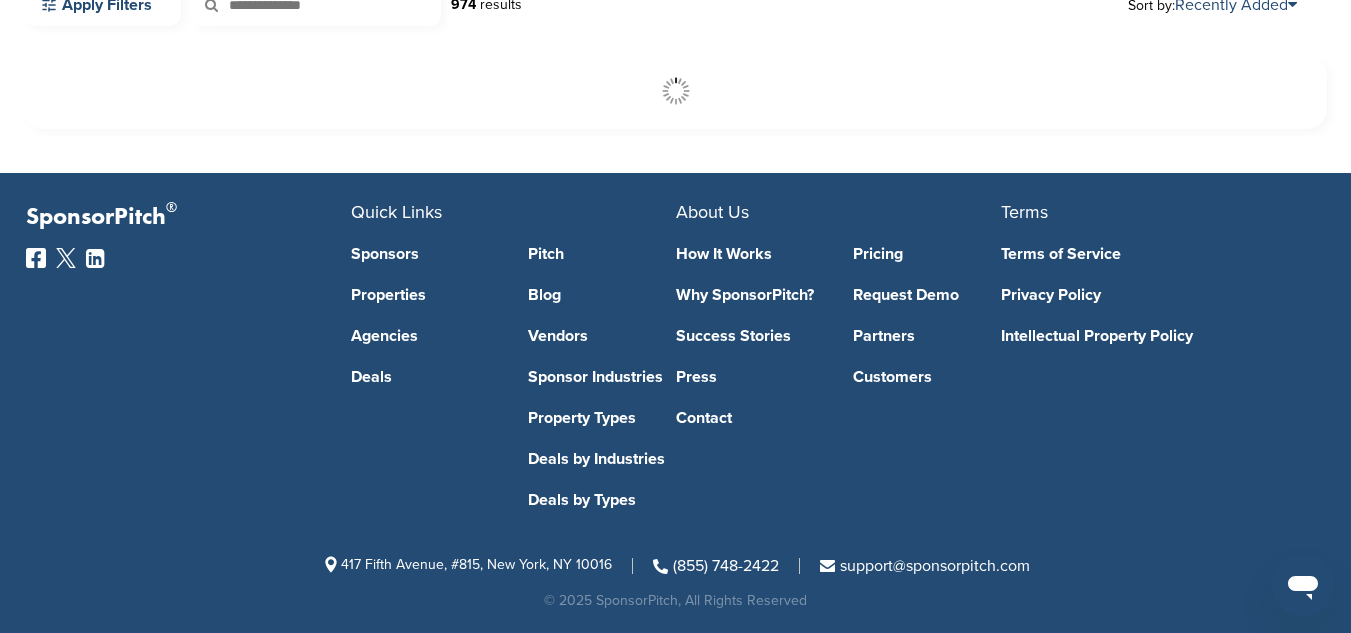 scroll, scrollTop: 608, scrollLeft: 0, axis: vertical 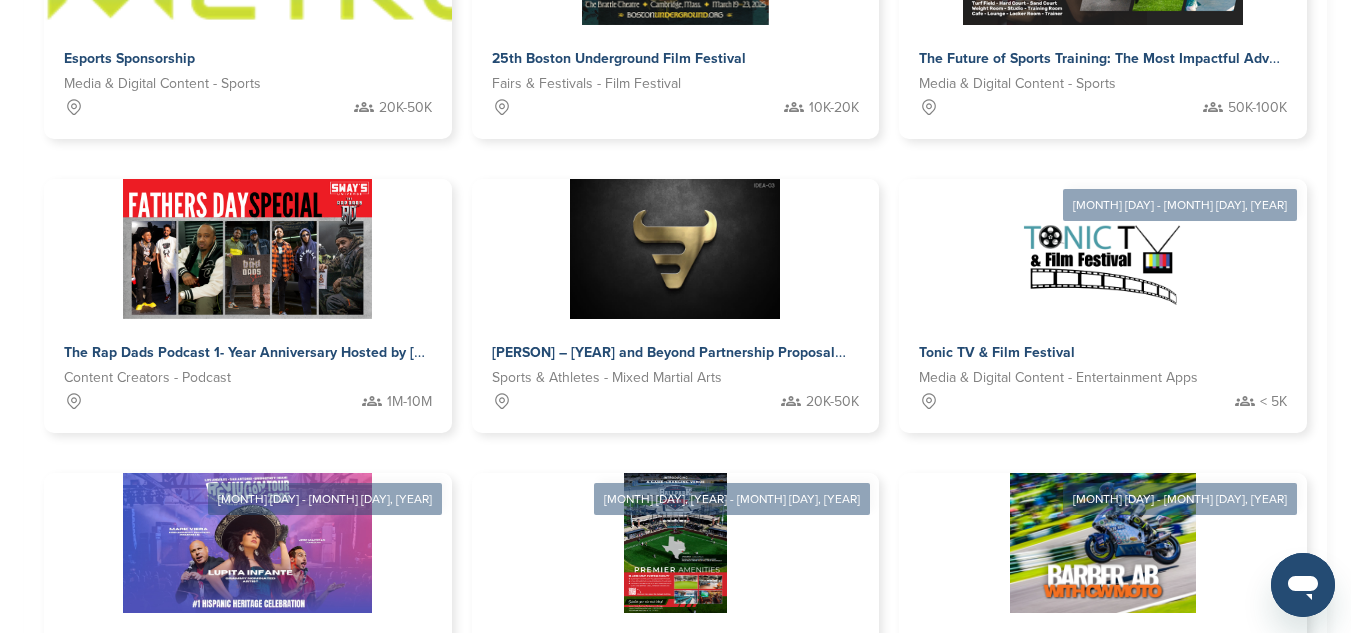 click on "11" at bounding box center (725, 789) 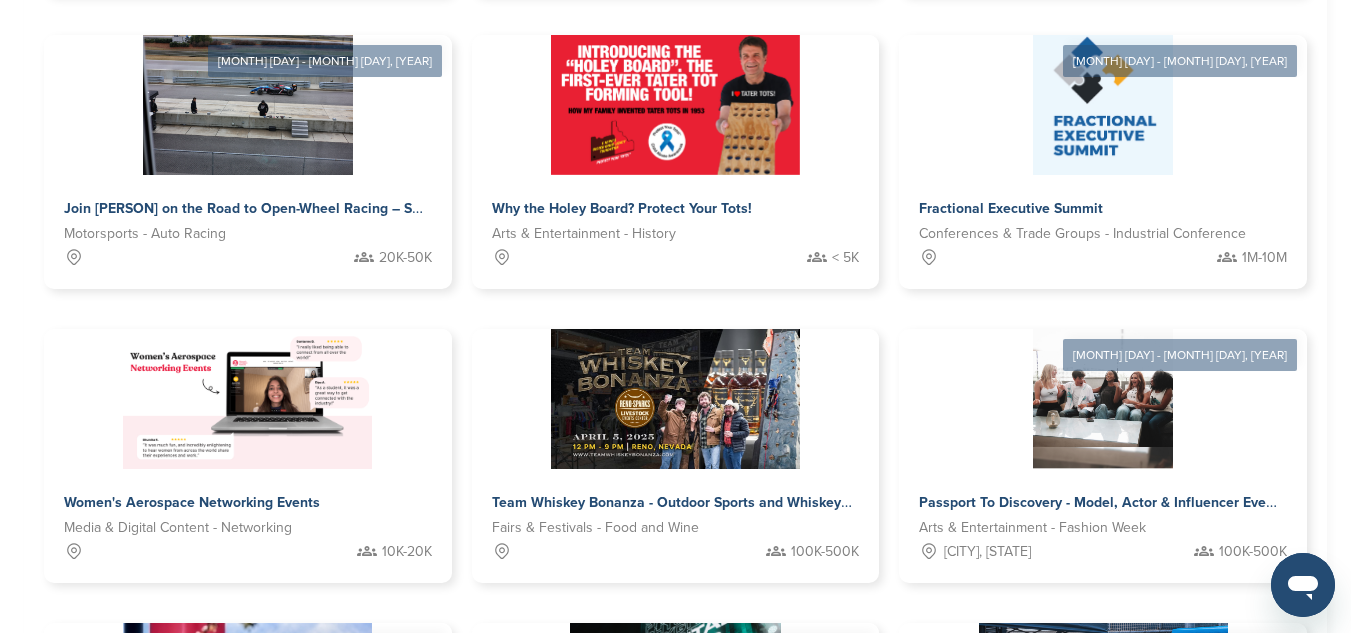 scroll, scrollTop: 1007, scrollLeft: 0, axis: vertical 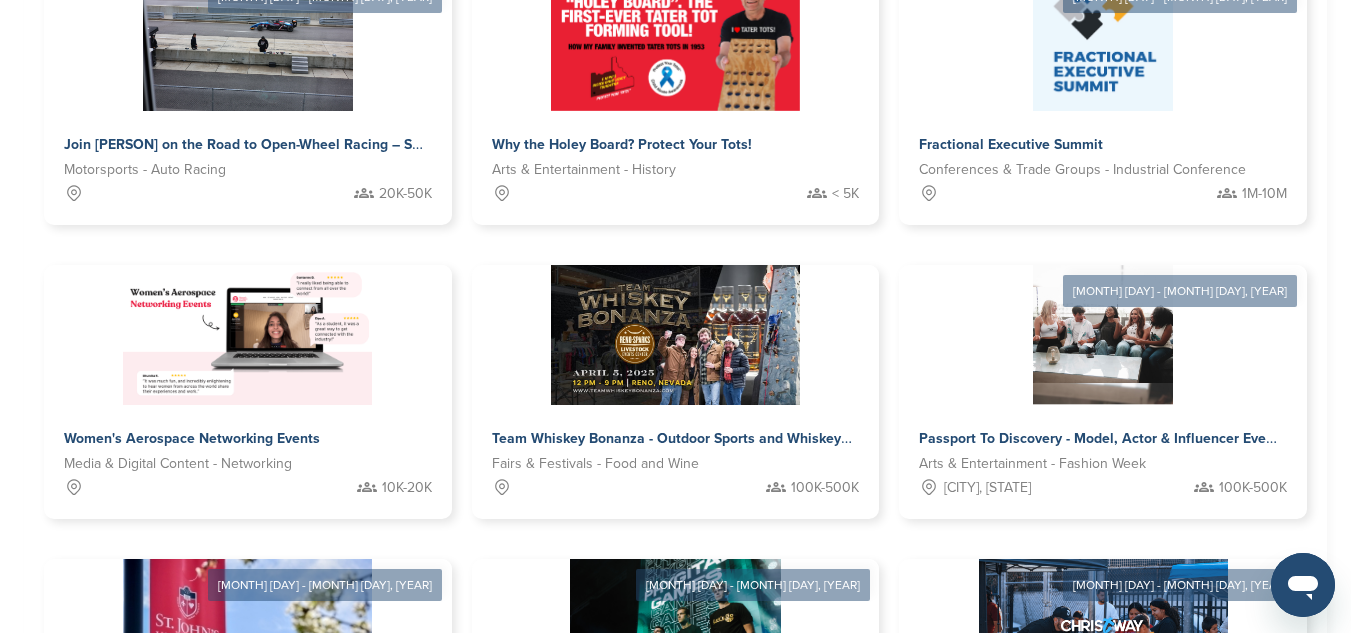 click on "12" at bounding box center (725, 875) 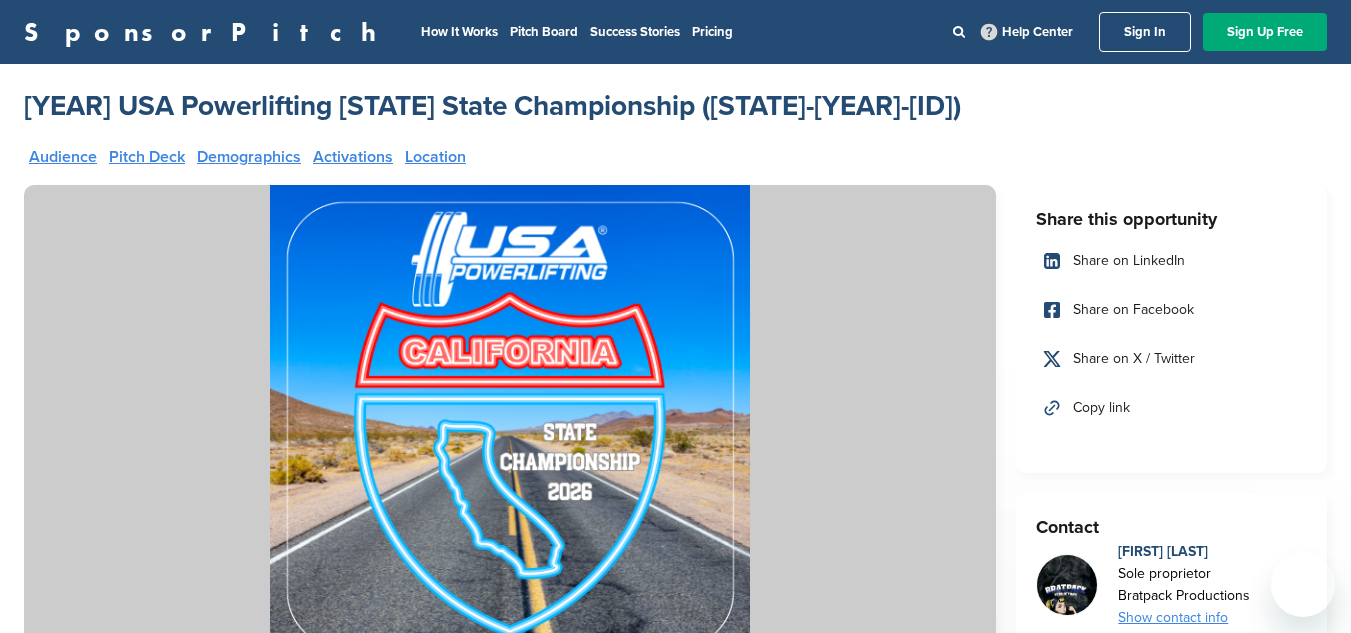 scroll, scrollTop: 0, scrollLeft: 0, axis: both 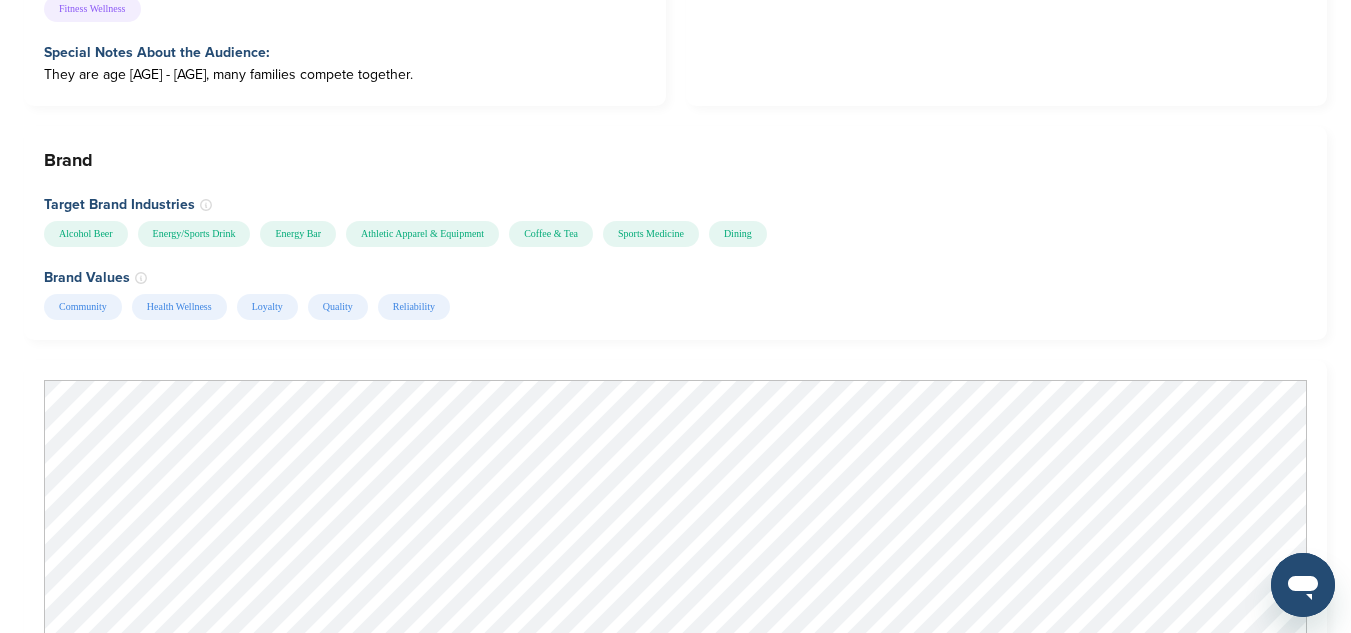 click on "Community
Health Wellness
Loyalty
Quality
Reliability" at bounding box center [673, 307] 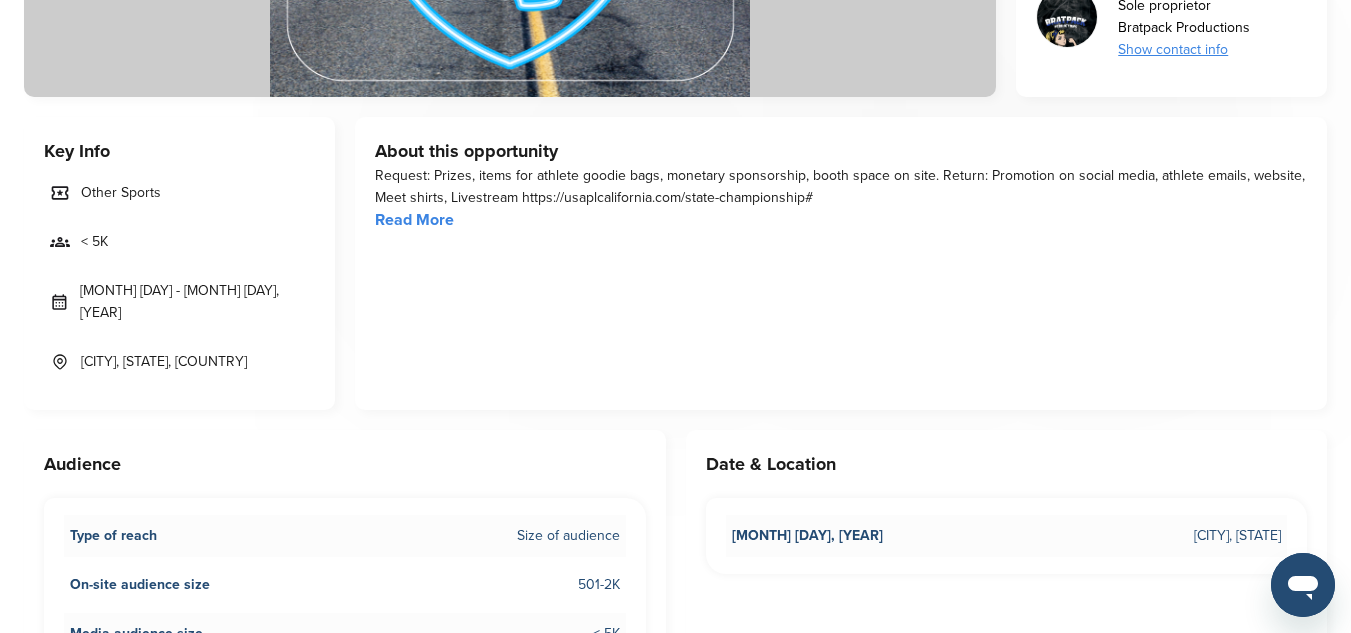 scroll, scrollTop: 567, scrollLeft: 0, axis: vertical 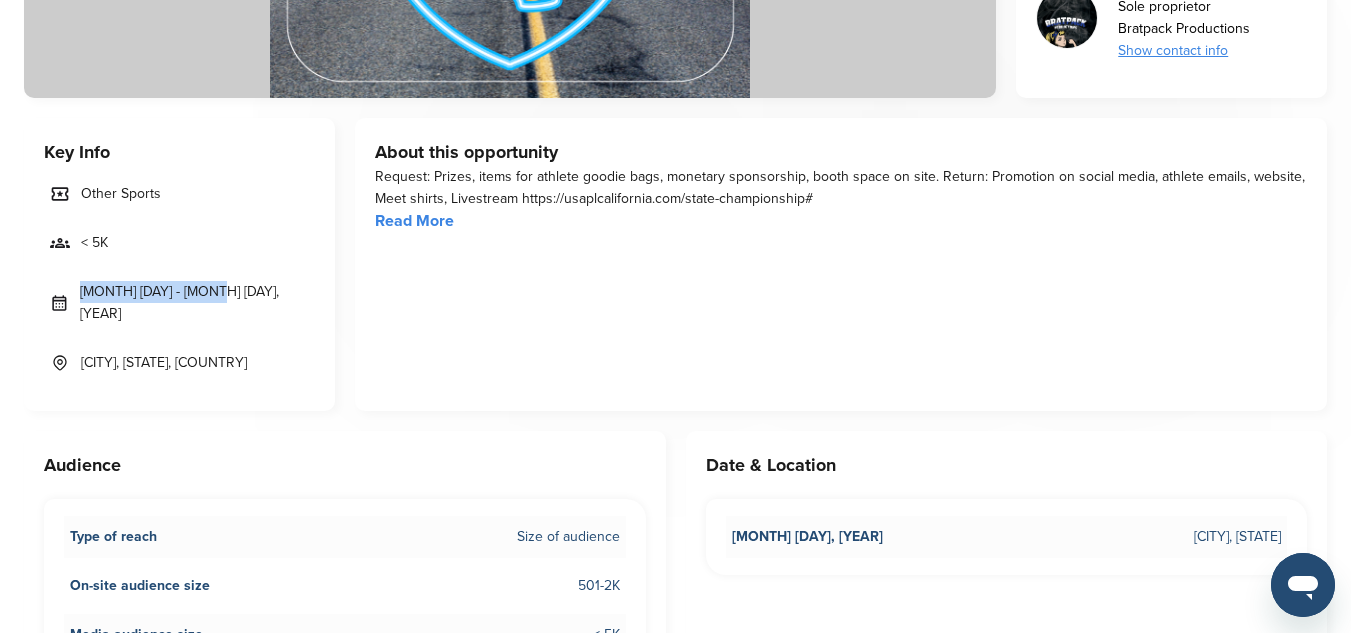 drag, startPoint x: 82, startPoint y: 287, endPoint x: 224, endPoint y: 298, distance: 142.42542 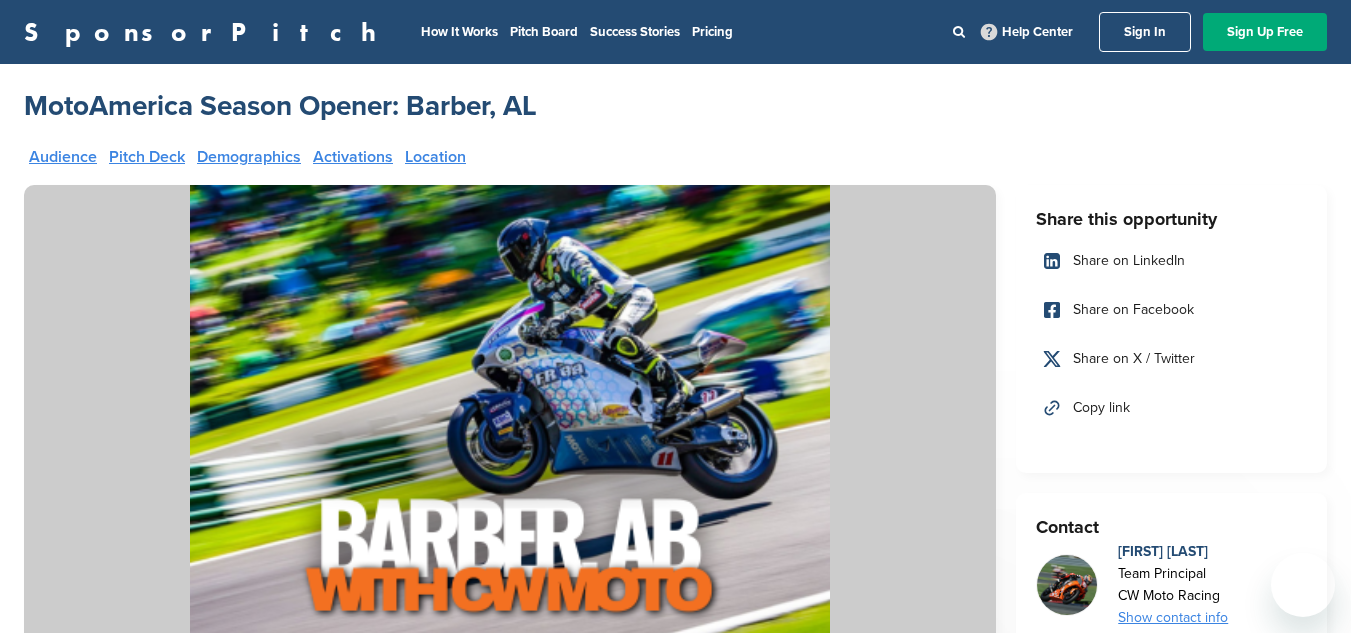 scroll, scrollTop: 0, scrollLeft: 0, axis: both 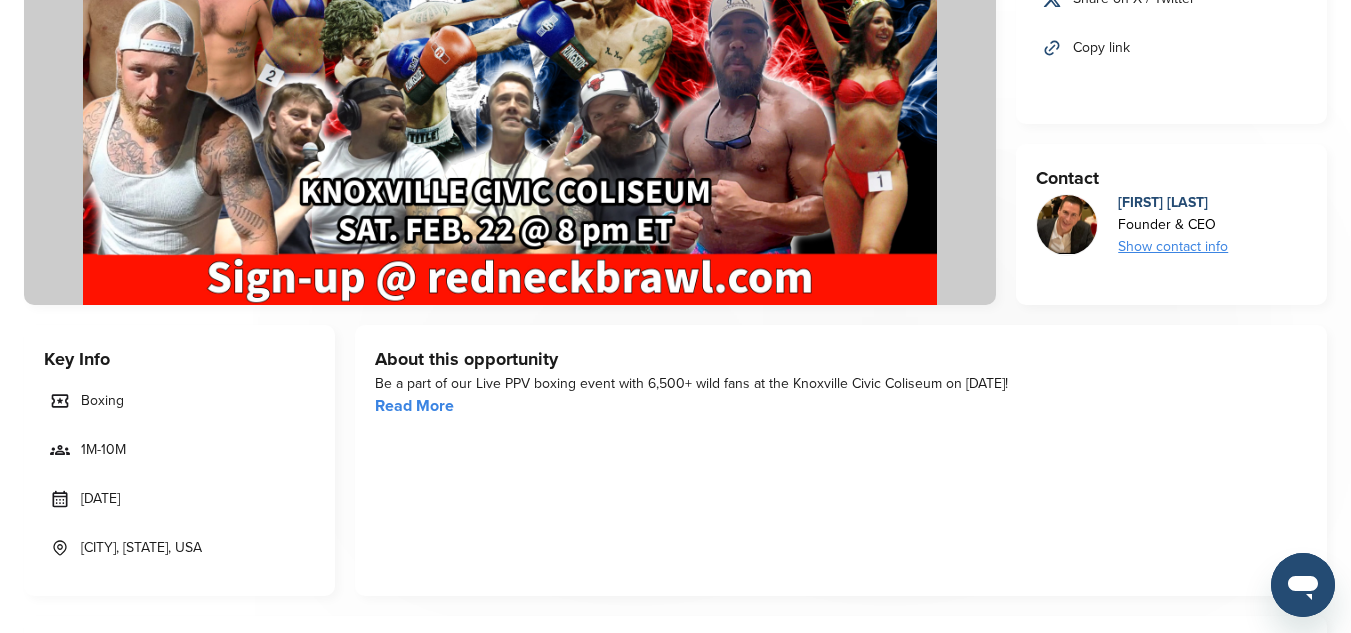 drag, startPoint x: 79, startPoint y: 495, endPoint x: 166, endPoint y: 522, distance: 91.09336 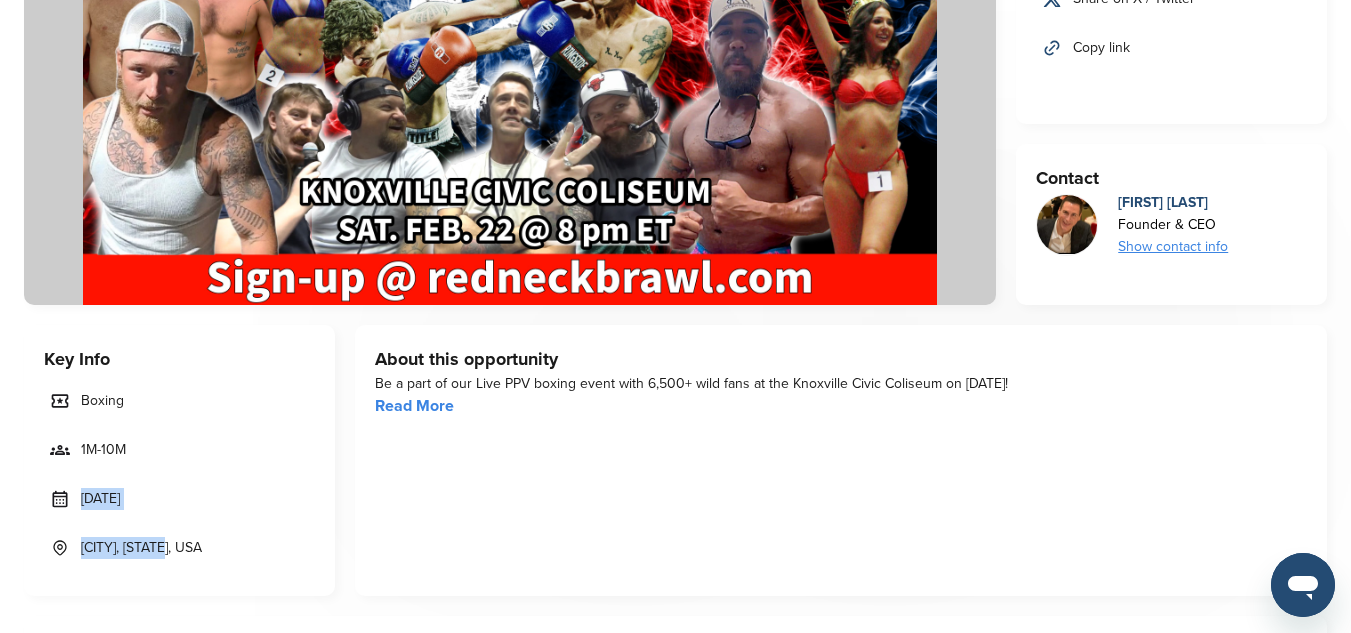click on "[DATE]" at bounding box center (179, 499) 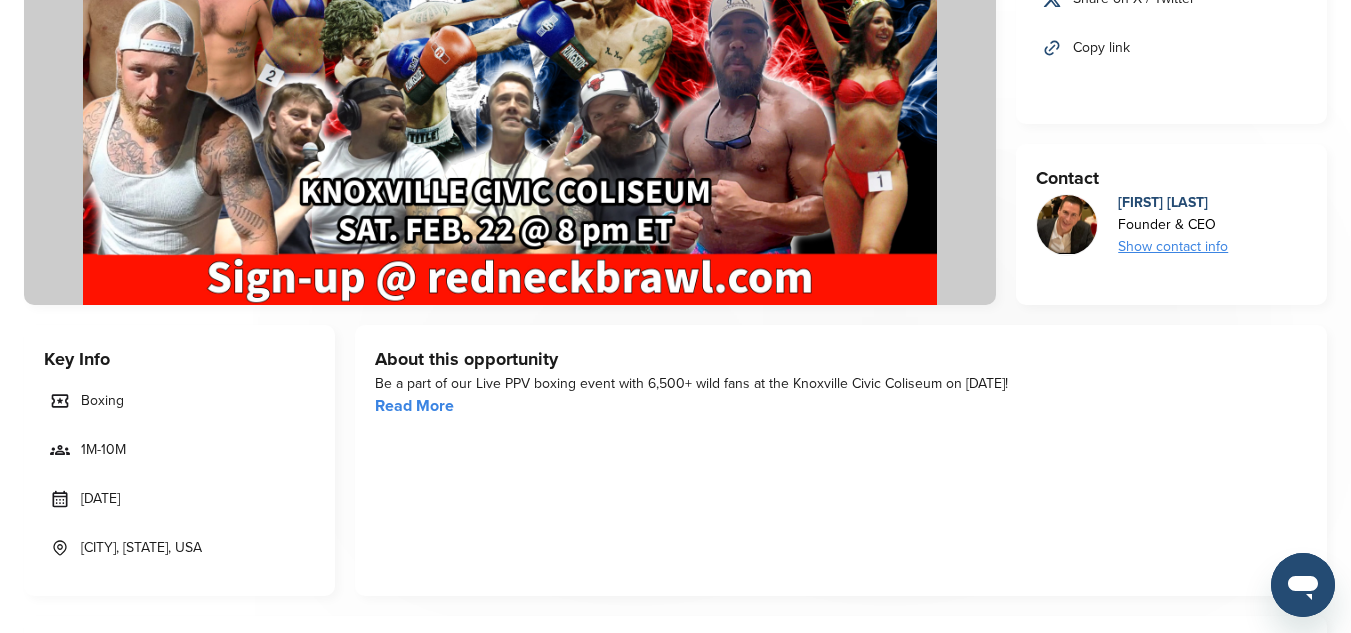 drag, startPoint x: 81, startPoint y: 497, endPoint x: 165, endPoint y: 506, distance: 84.48077 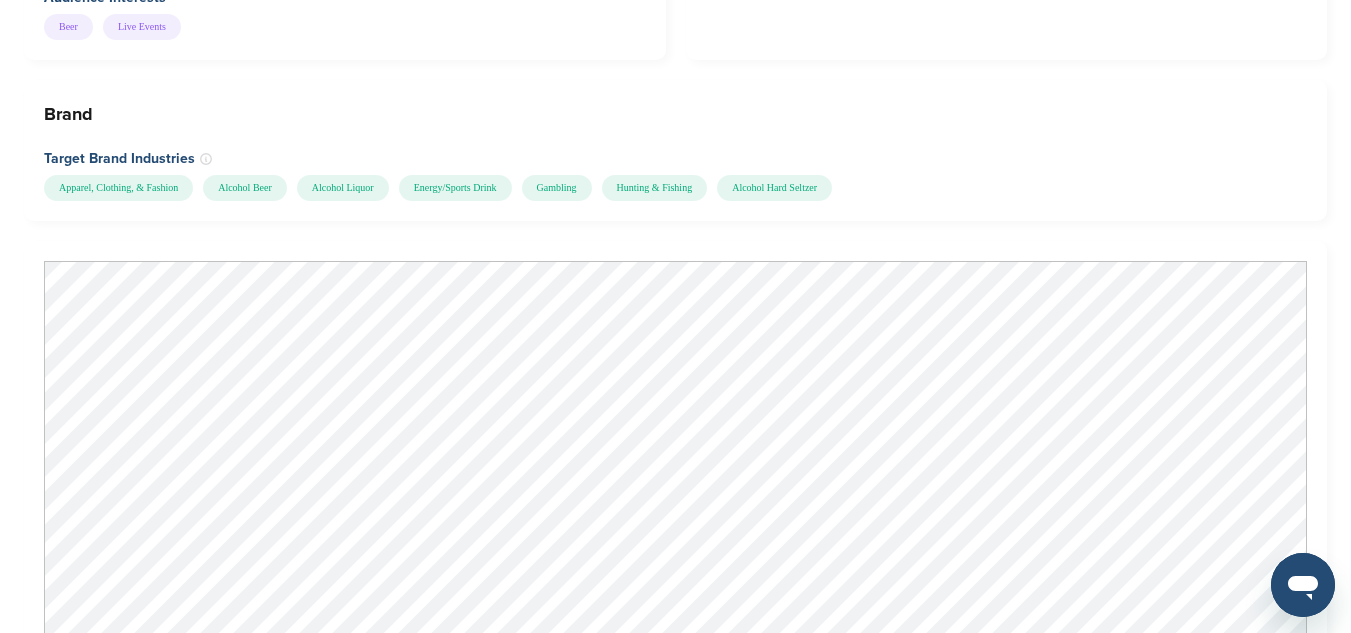 scroll, scrollTop: 2018, scrollLeft: 0, axis: vertical 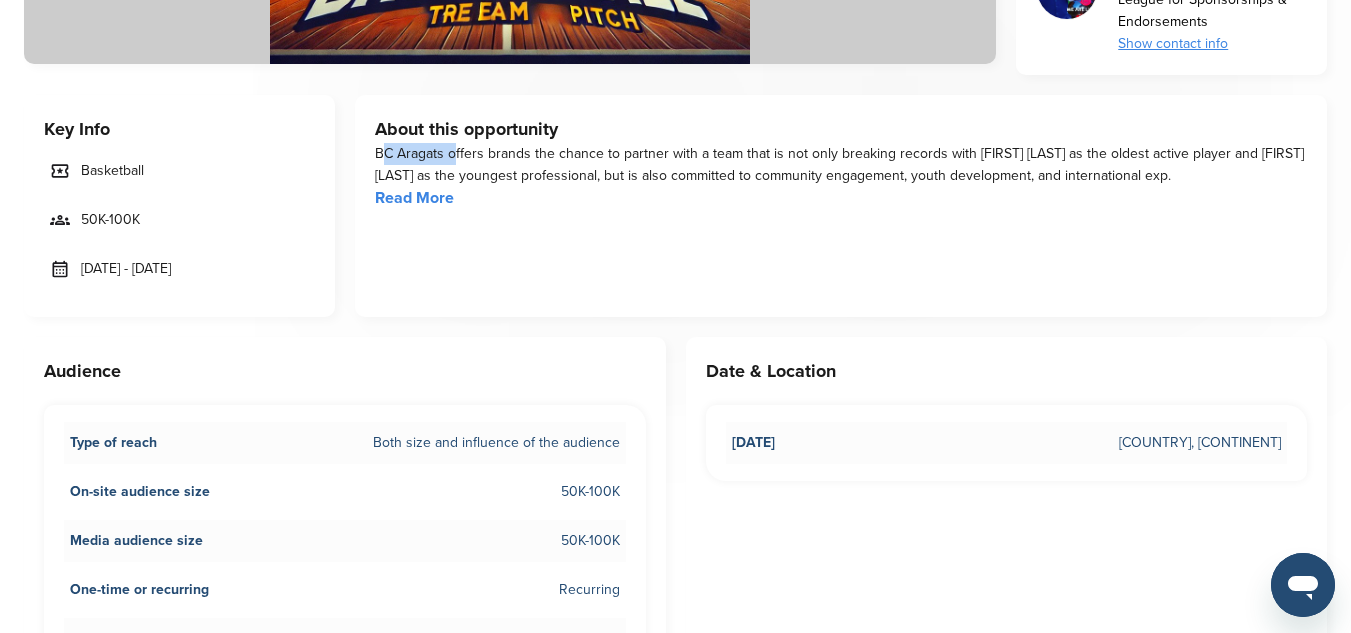 drag, startPoint x: 376, startPoint y: 156, endPoint x: 446, endPoint y: 164, distance: 70.45566 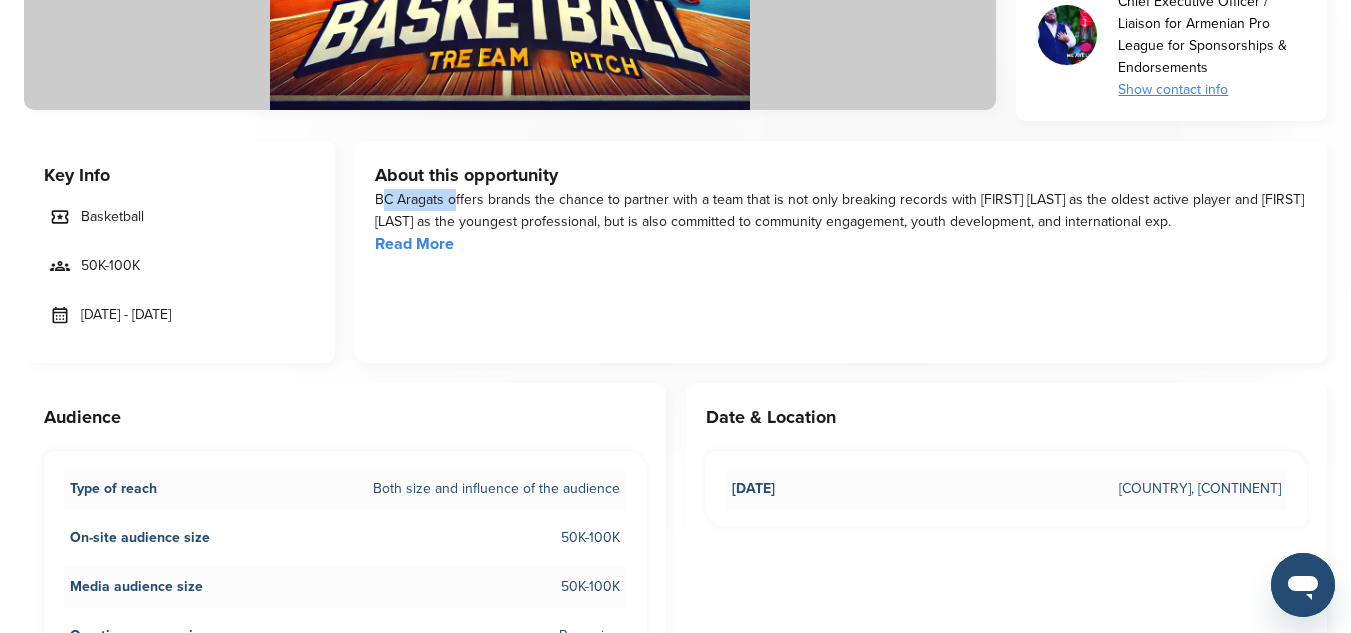 scroll, scrollTop: 519, scrollLeft: 0, axis: vertical 